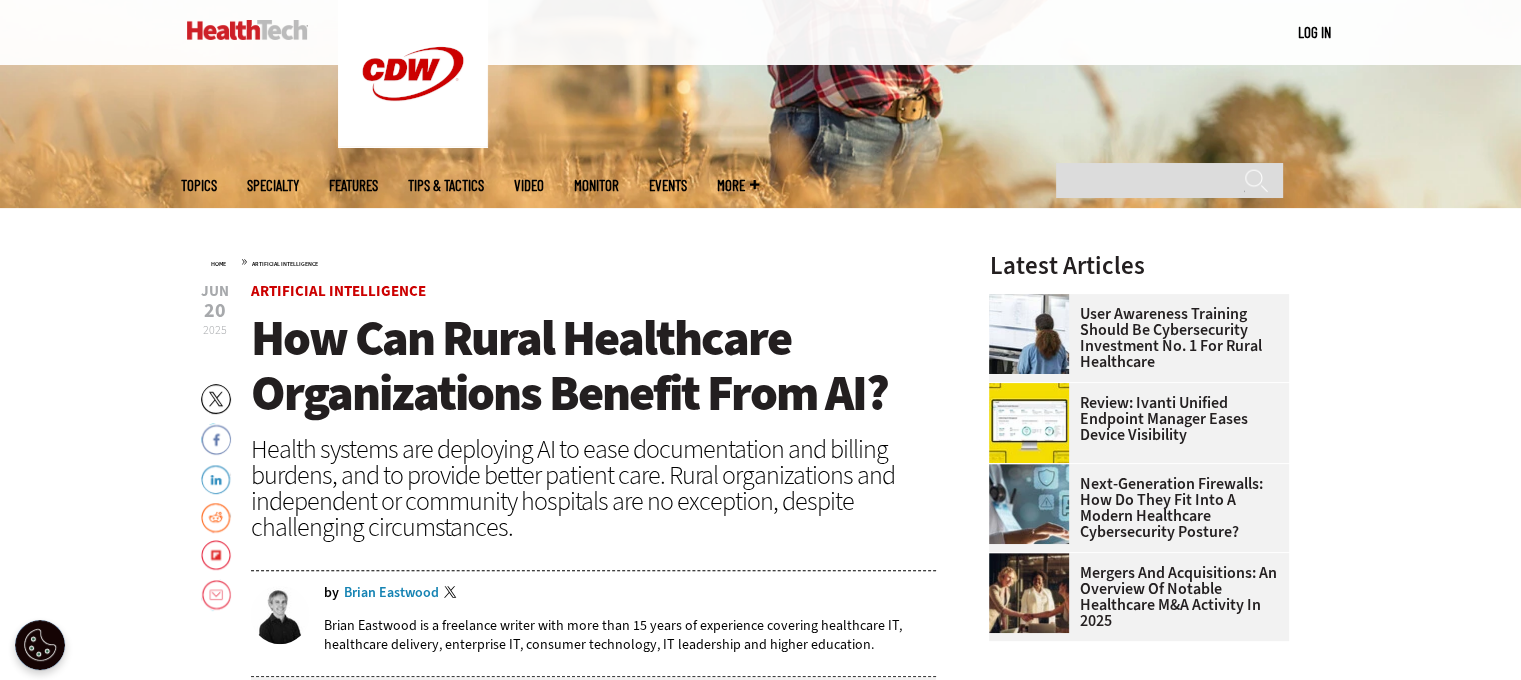 scroll, scrollTop: 0, scrollLeft: 0, axis: both 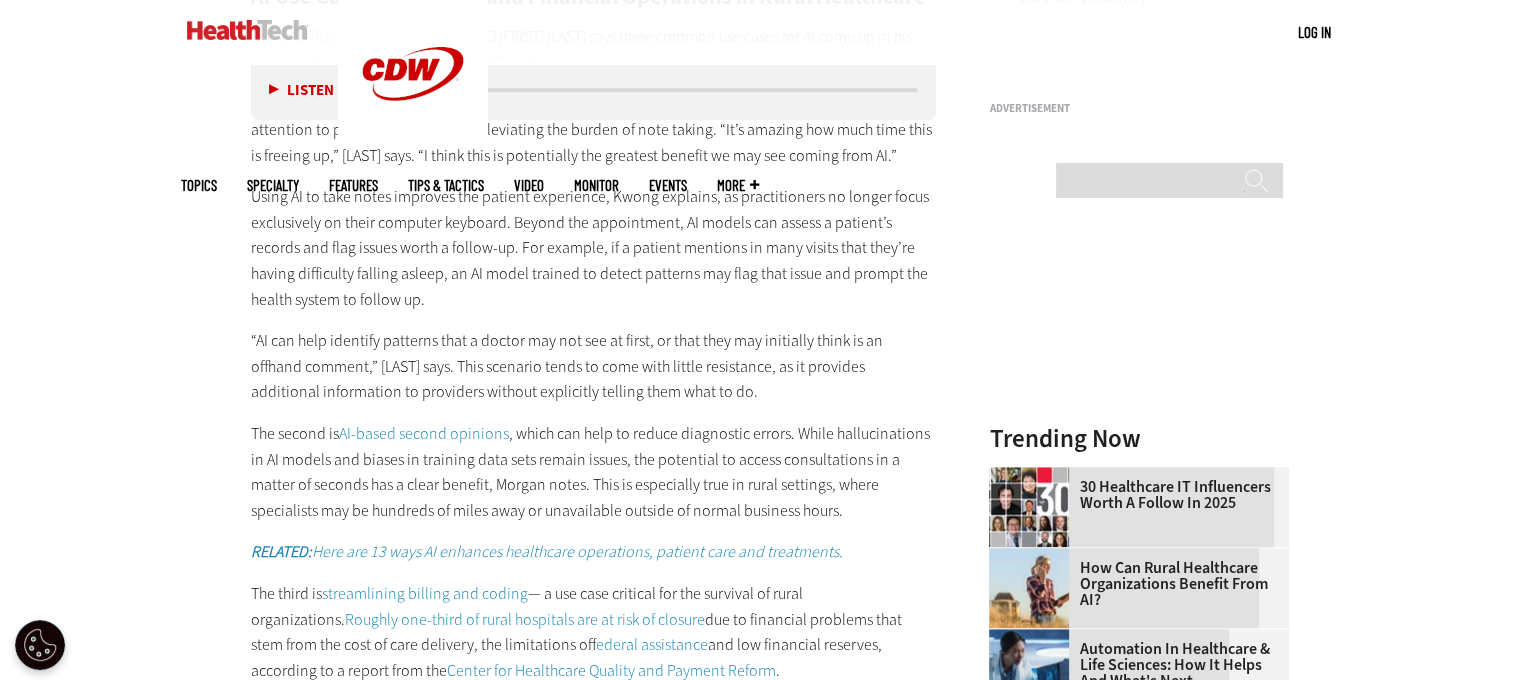 click on "AI-based second opinions" at bounding box center [424, 433] 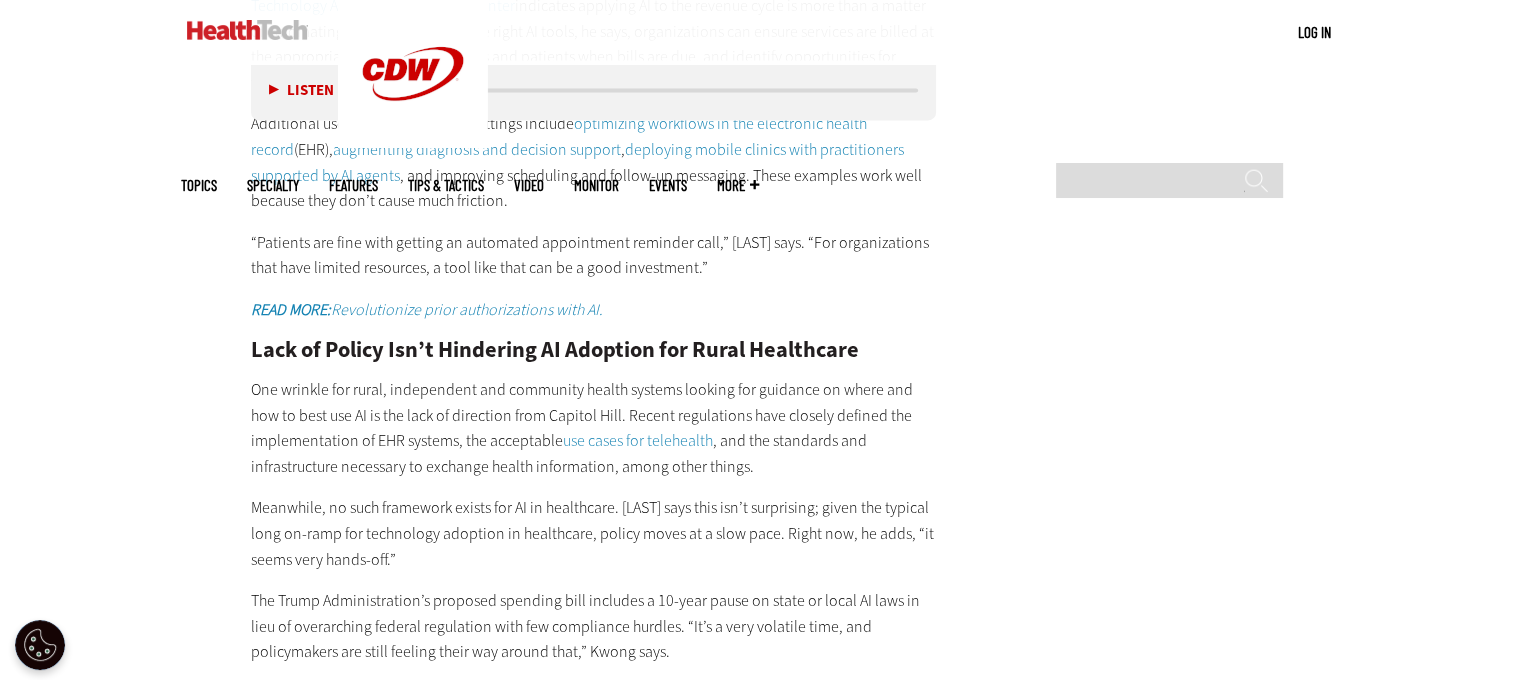 scroll, scrollTop: 2795, scrollLeft: 0, axis: vertical 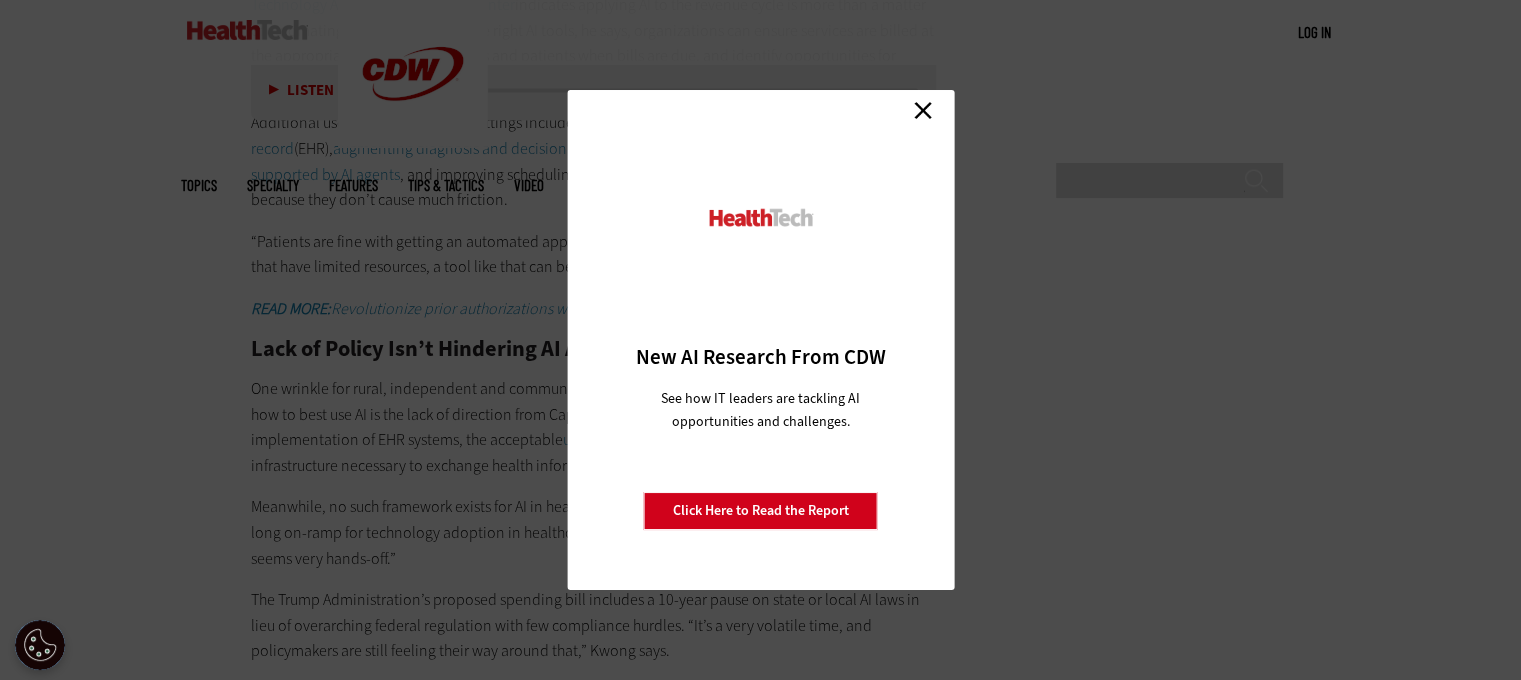 click on "Close" at bounding box center (923, 110) 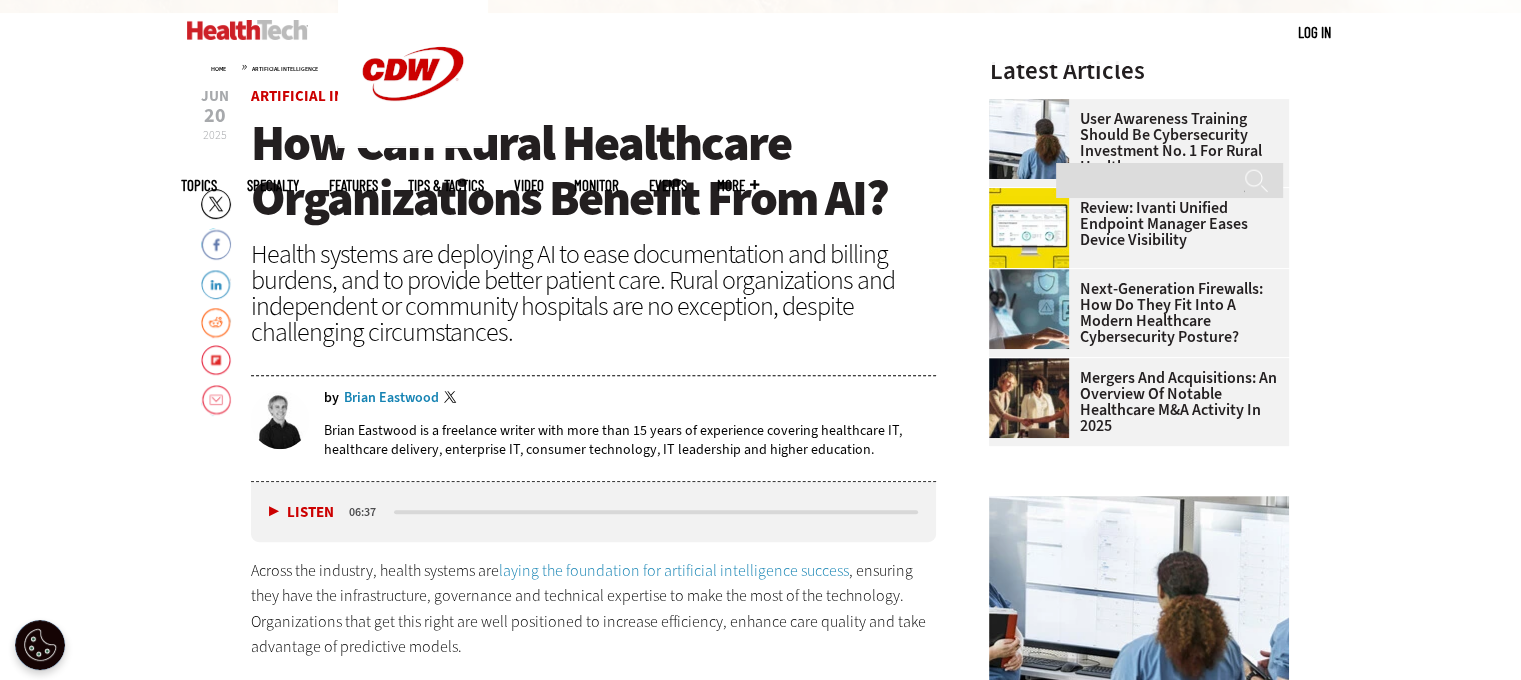 scroll, scrollTop: 395, scrollLeft: 0, axis: vertical 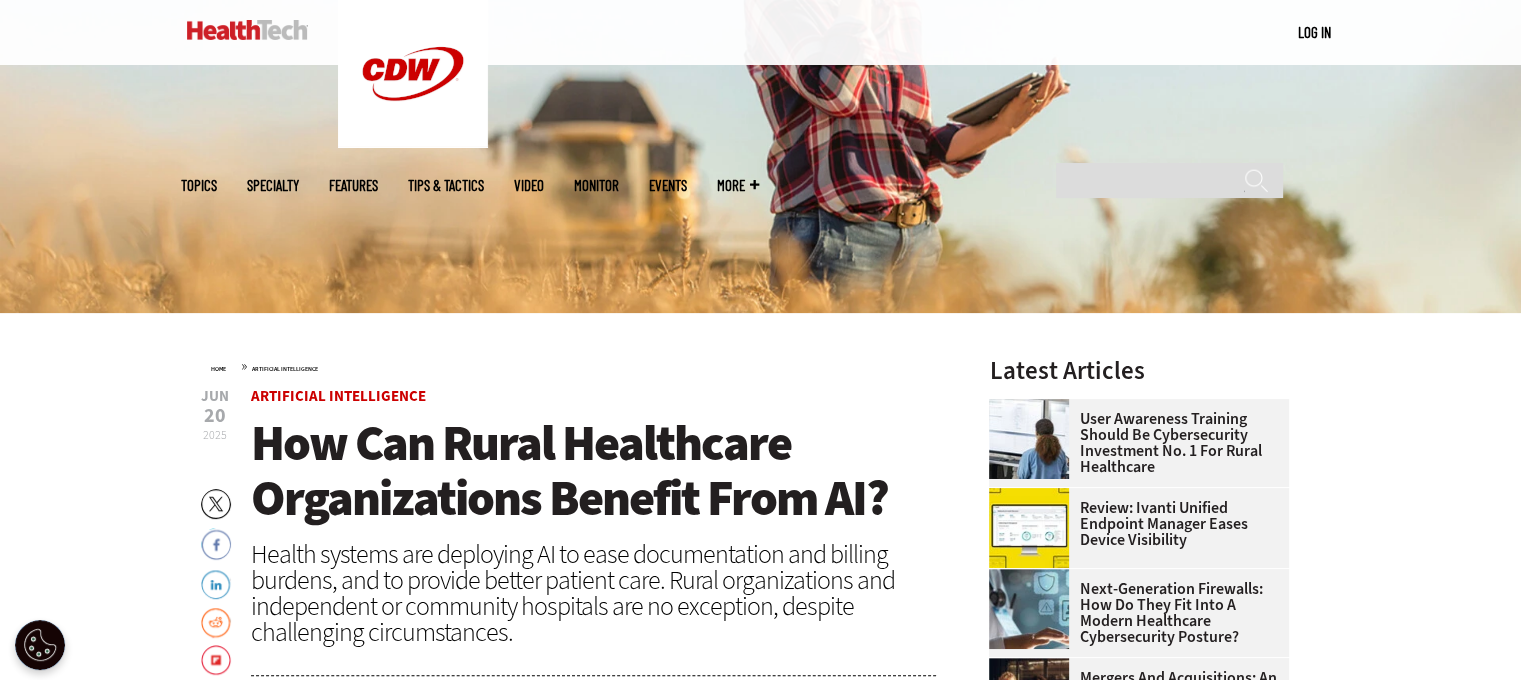 click on "Topics" at bounding box center [199, 185] 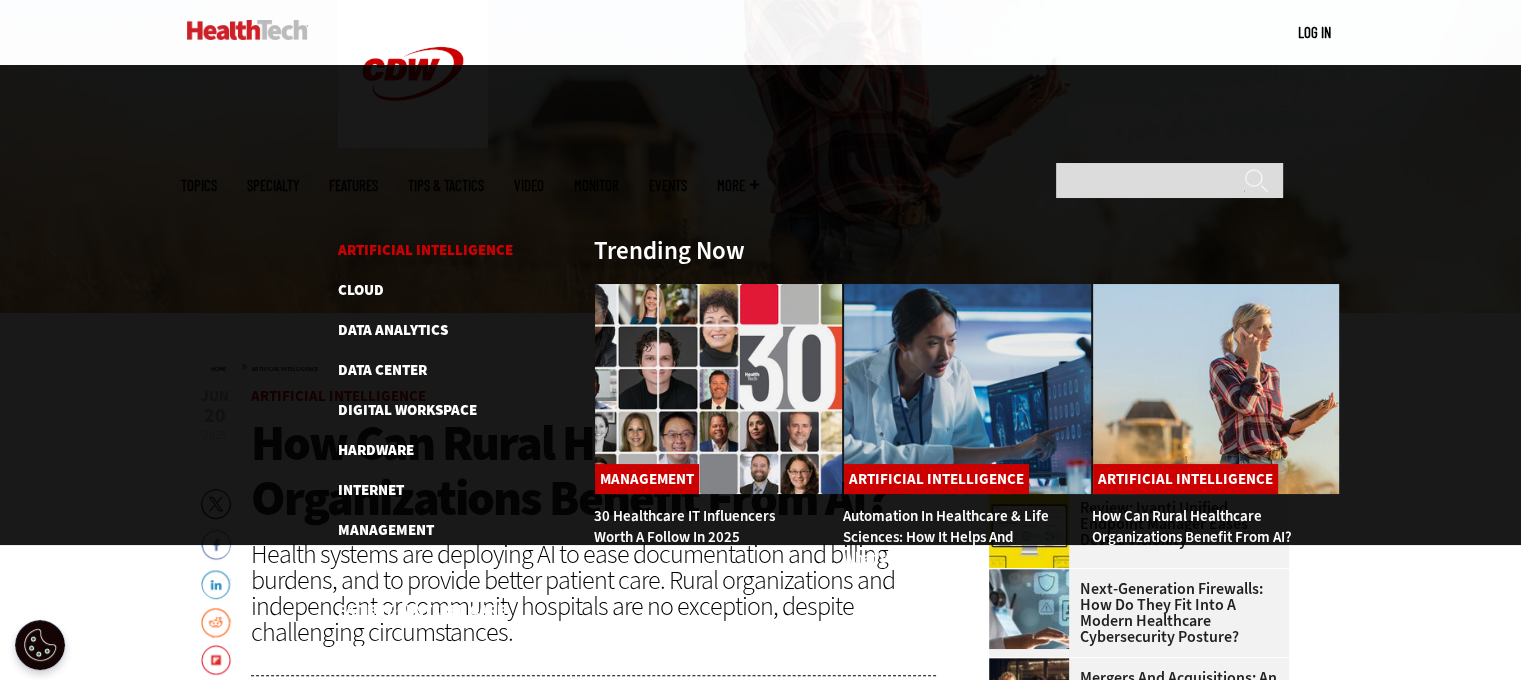 click on "Artificial Intelligence" at bounding box center (425, 250) 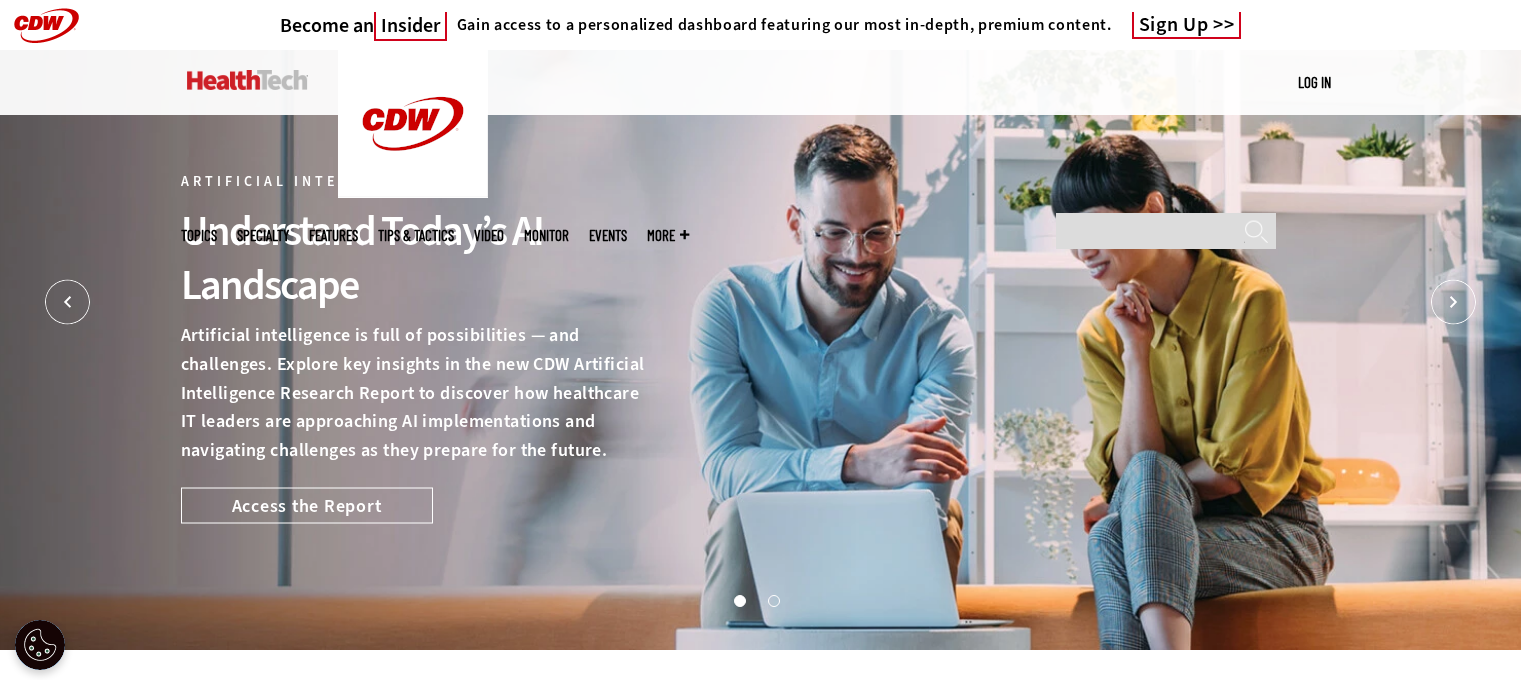 scroll, scrollTop: 0, scrollLeft: 0, axis: both 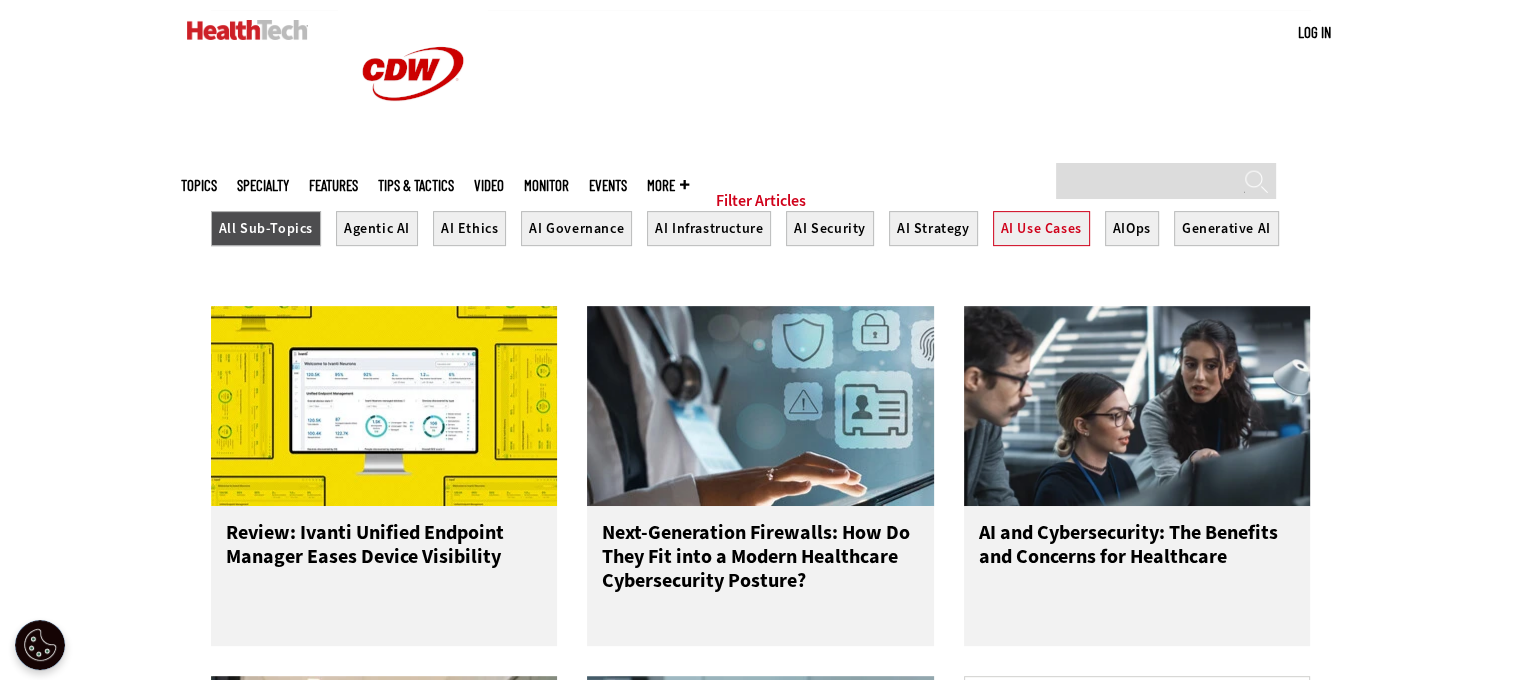 click on "AI Use Cases" at bounding box center [1041, 228] 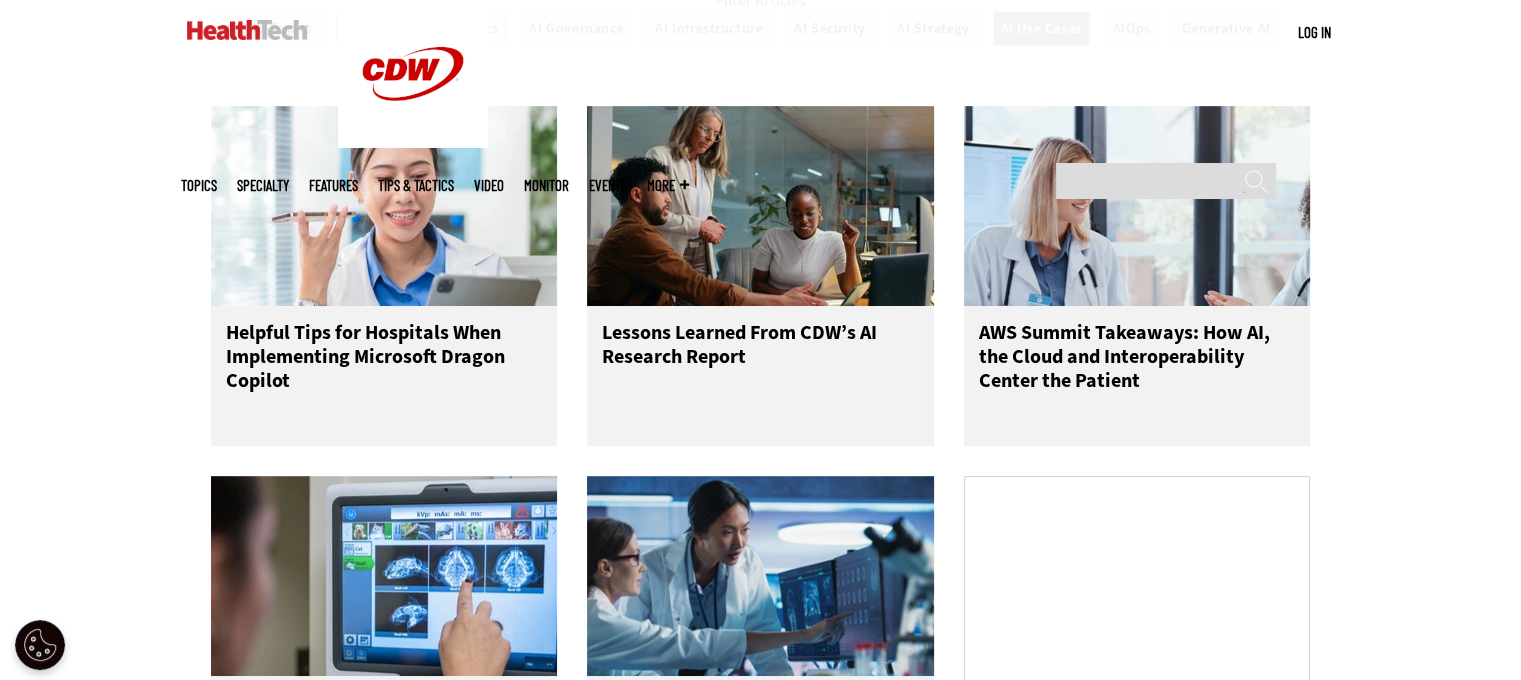 scroll, scrollTop: 1000, scrollLeft: 0, axis: vertical 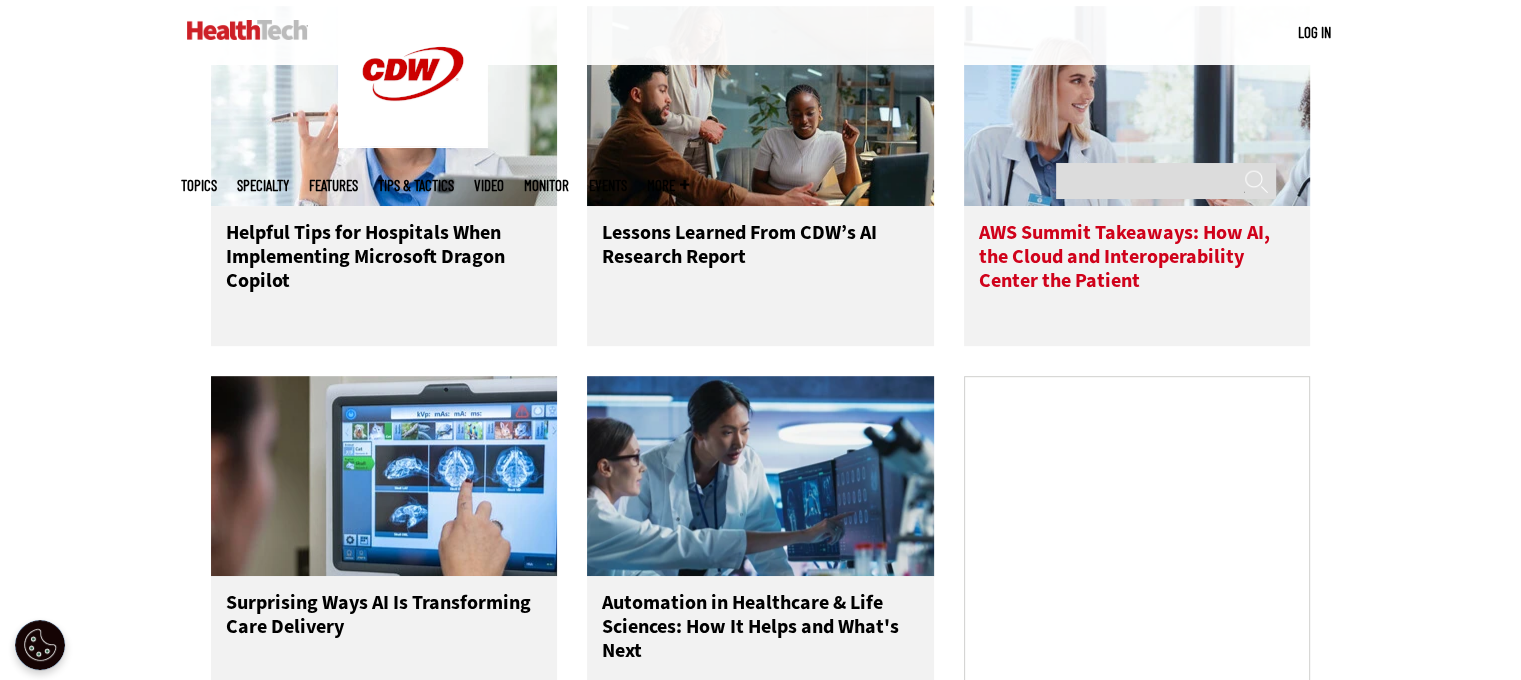 click on "AWS Summit Takeaways: How AI, the Cloud and Interoperability Center the Patient" at bounding box center (1137, 261) 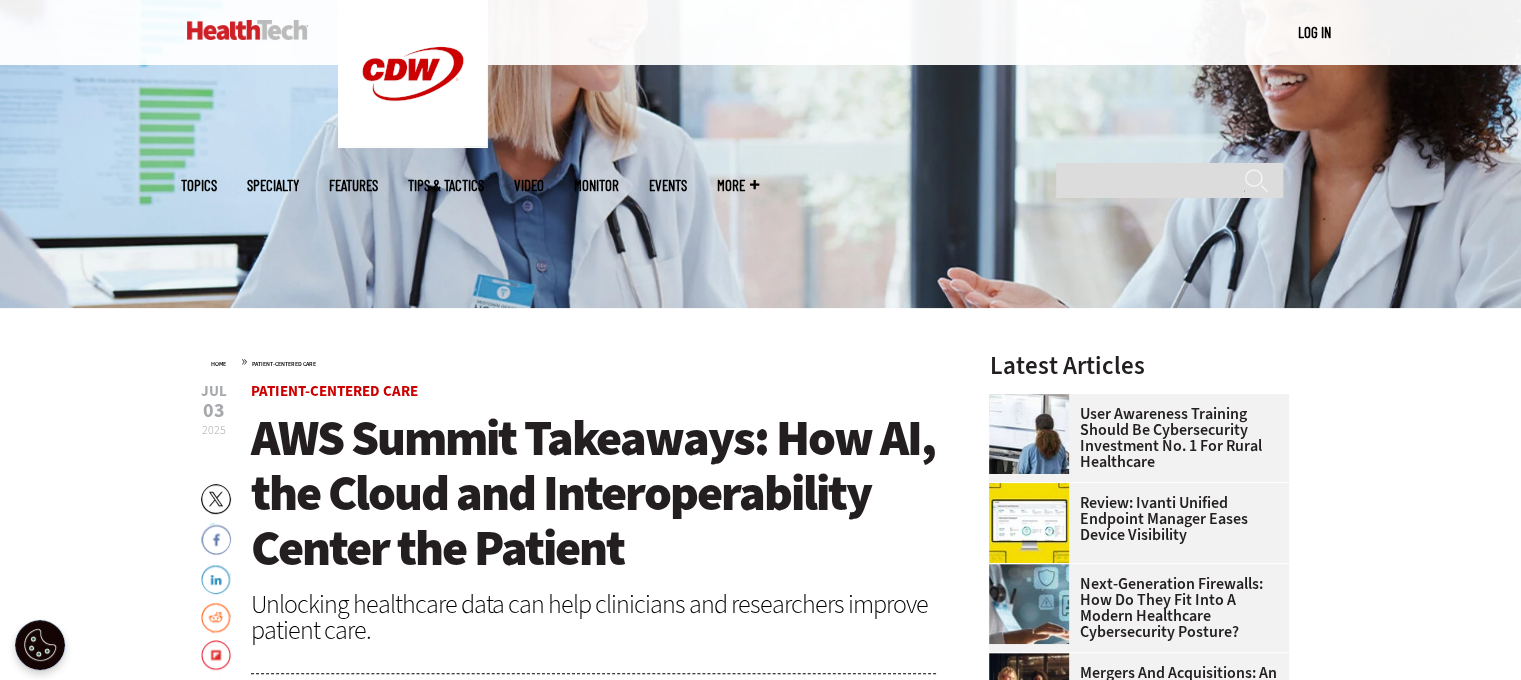 scroll, scrollTop: 0, scrollLeft: 0, axis: both 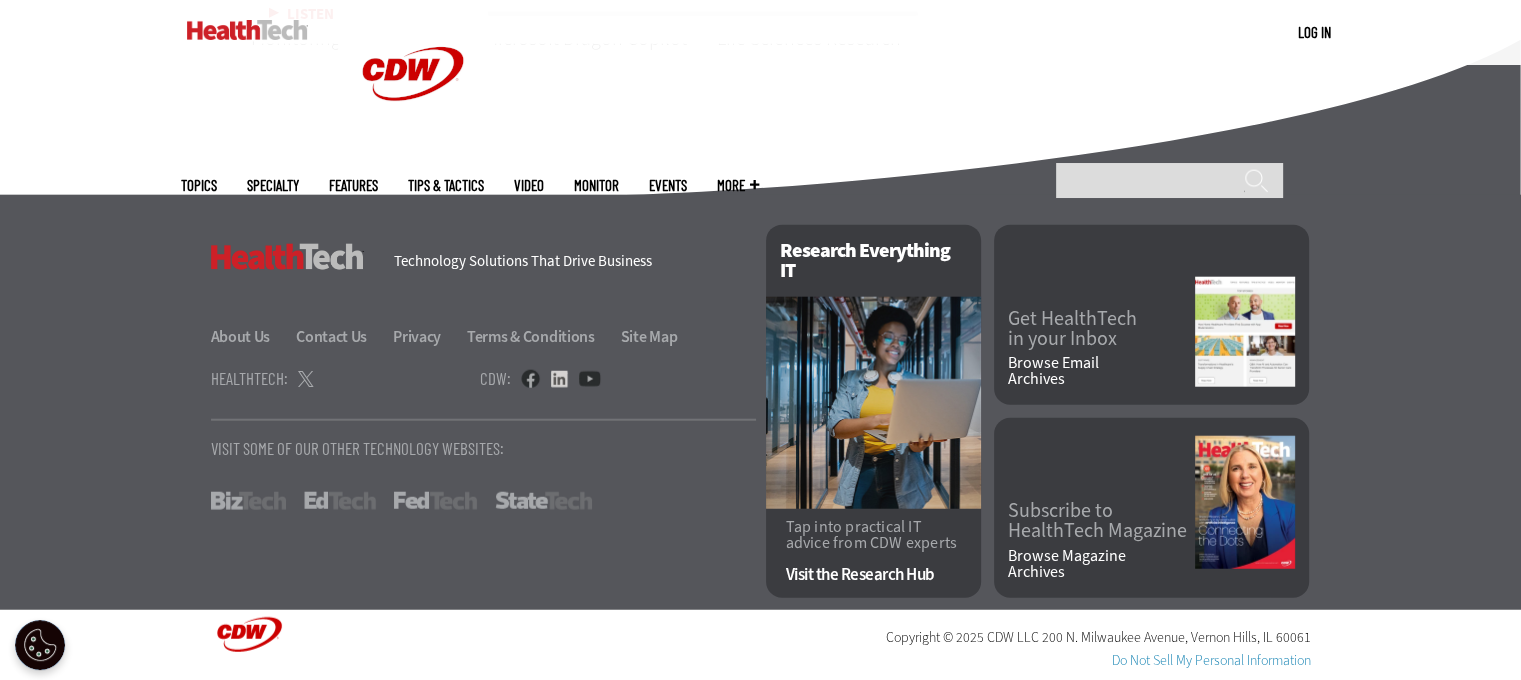click at bounding box center [559, 379] 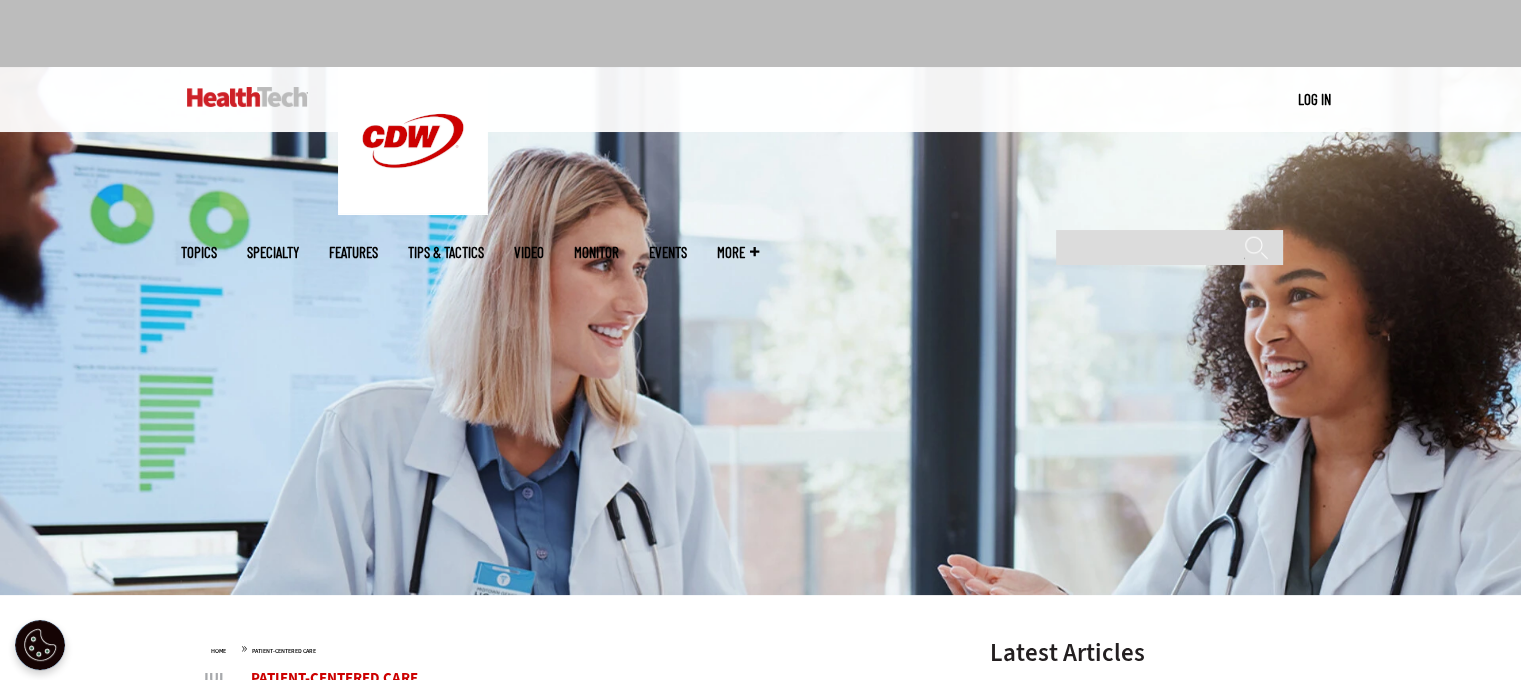 scroll, scrollTop: 607, scrollLeft: 0, axis: vertical 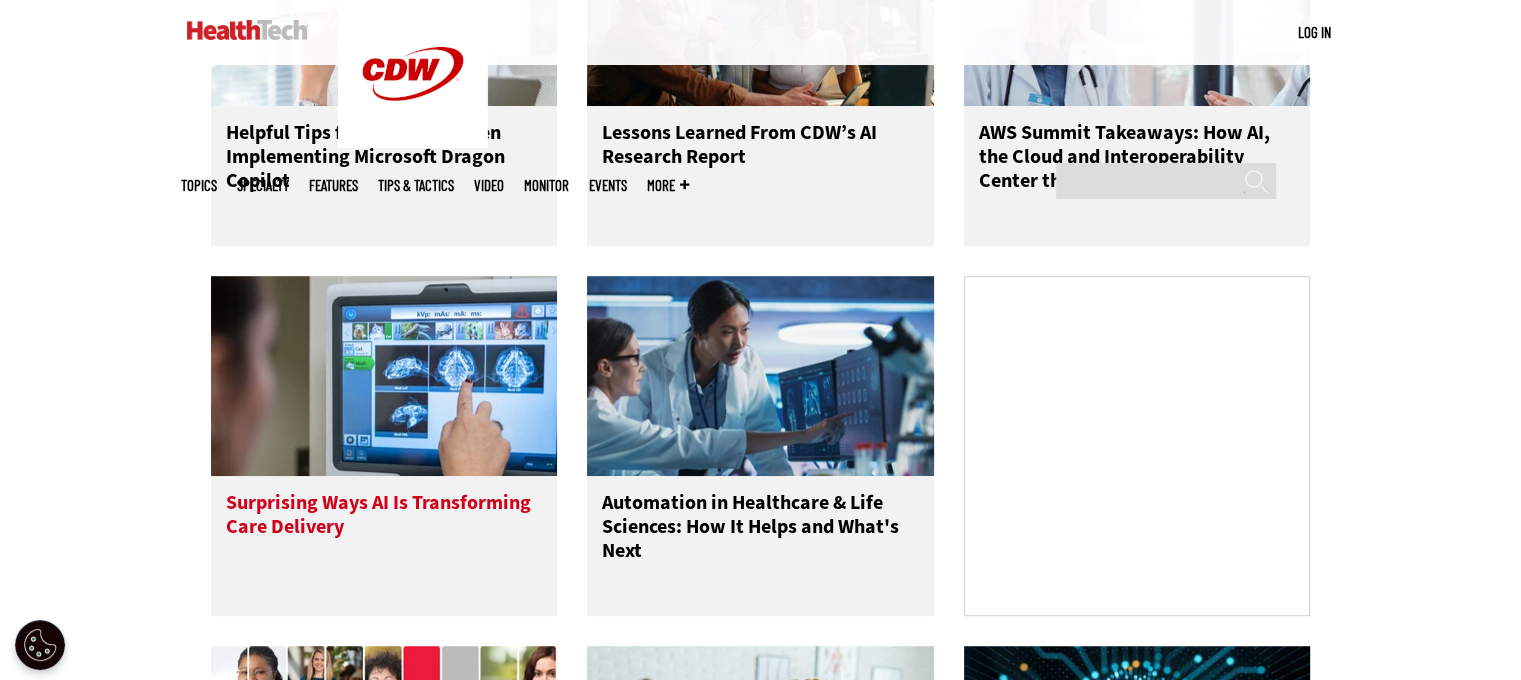 click on "Surprising Ways AI Is Transforming Care Delivery" at bounding box center [384, 546] 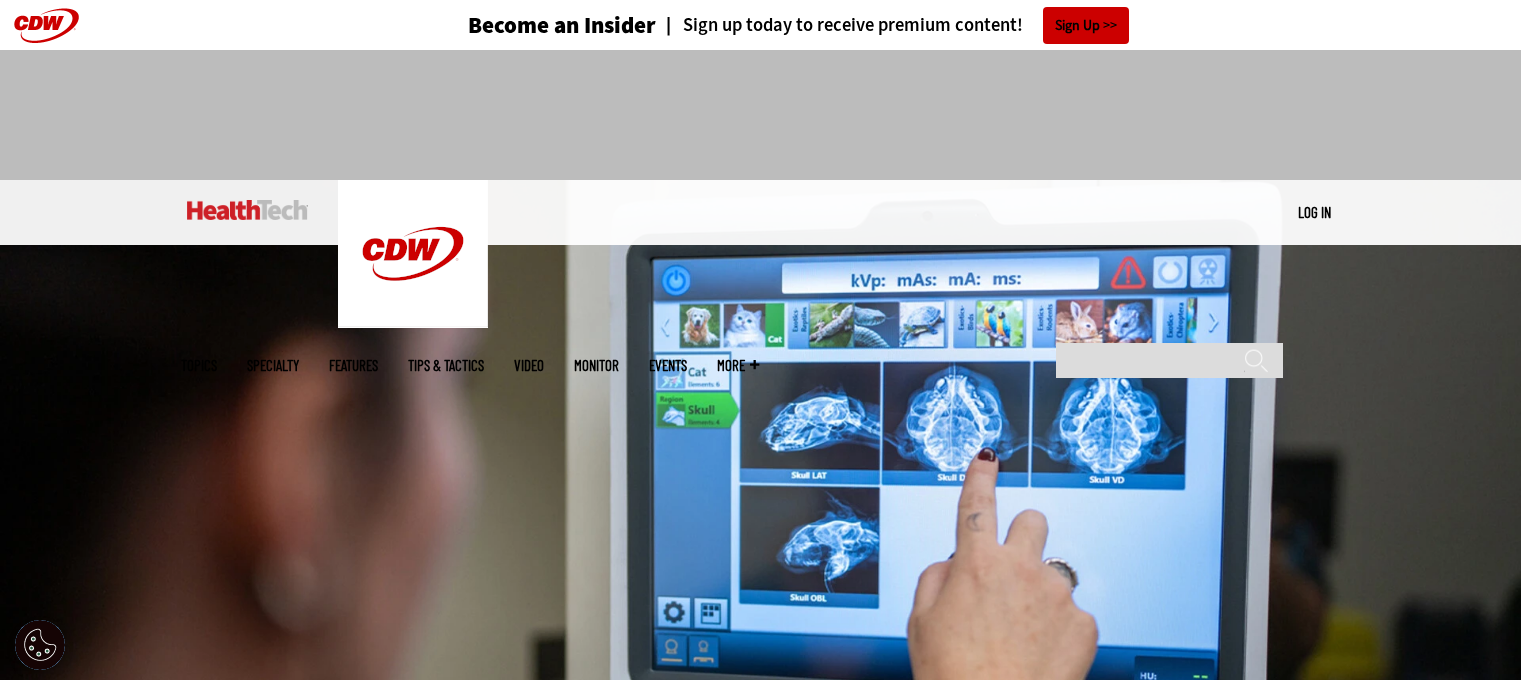 scroll, scrollTop: 0, scrollLeft: 0, axis: both 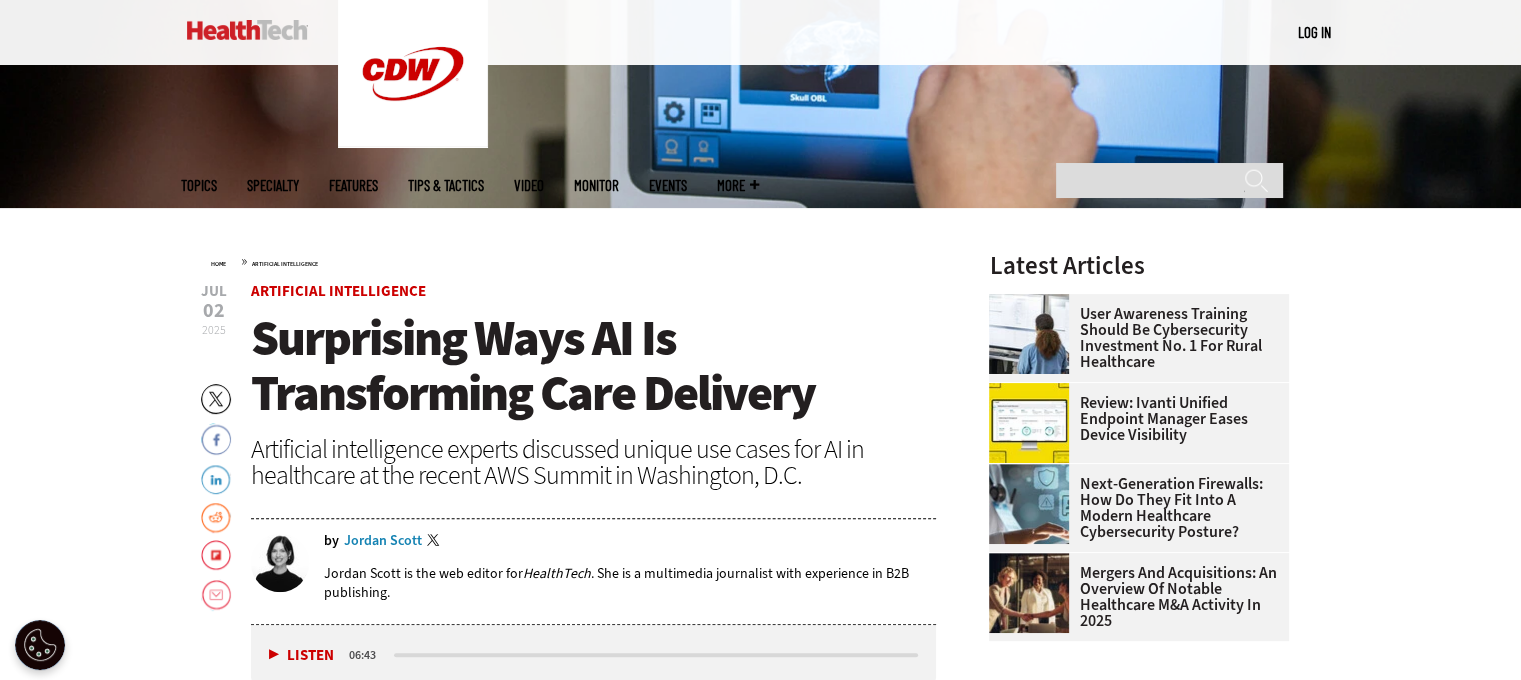 click on "Jordan Scott" at bounding box center [383, 541] 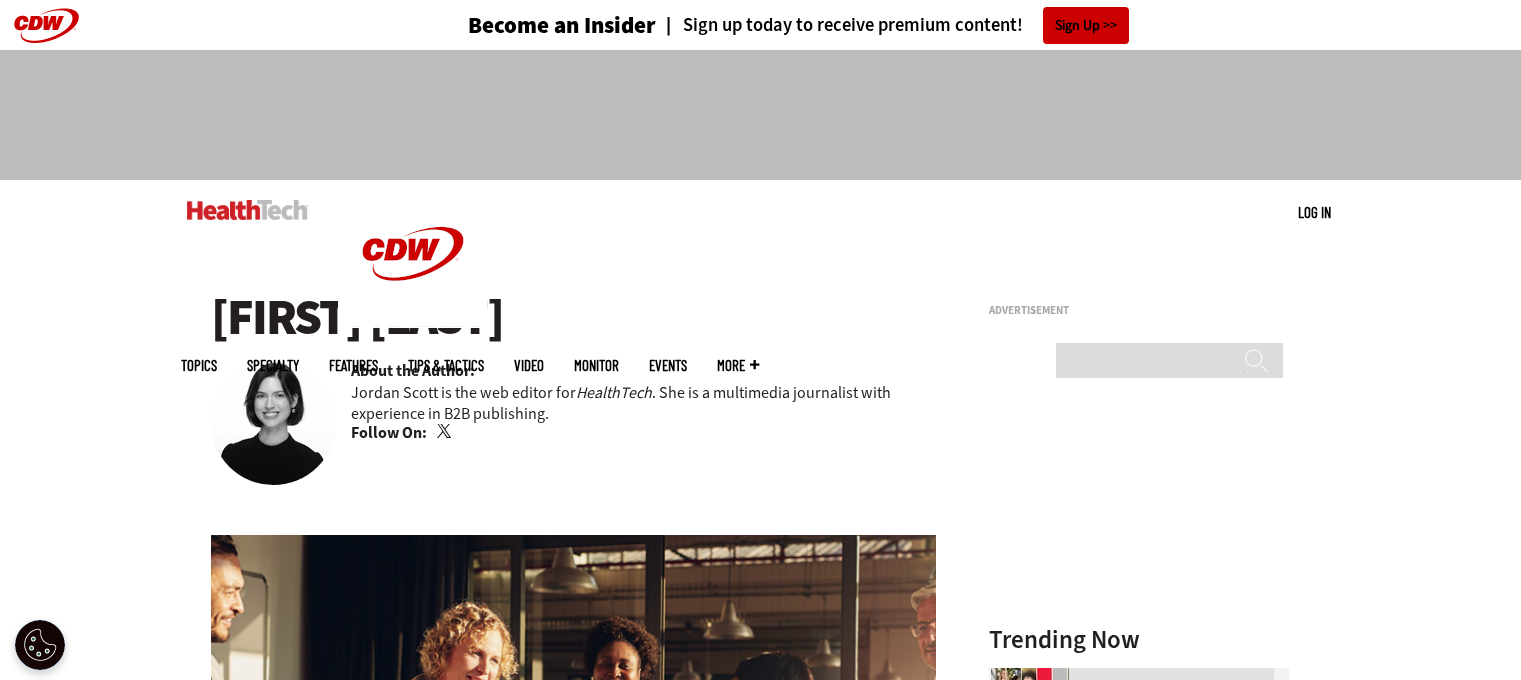 scroll, scrollTop: 0, scrollLeft: 0, axis: both 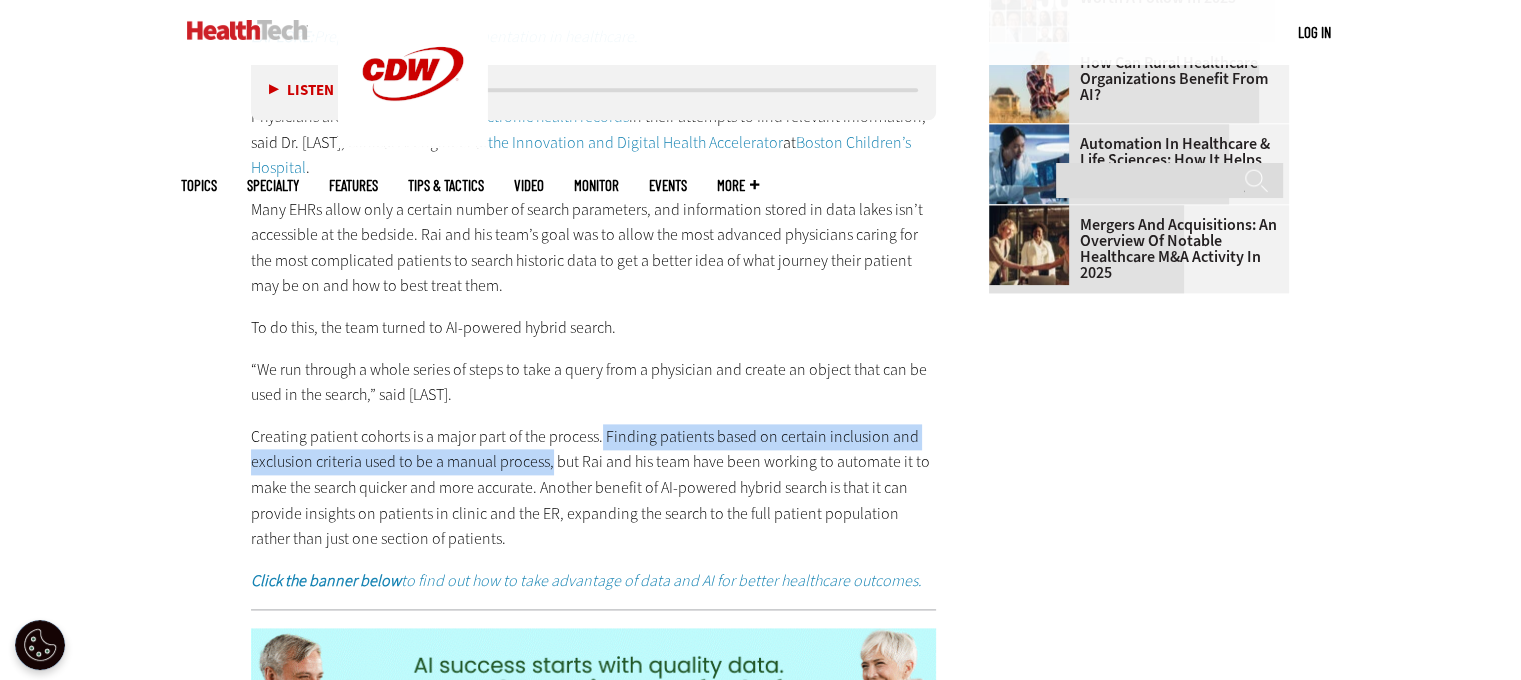 drag, startPoint x: 599, startPoint y: 434, endPoint x: 550, endPoint y: 468, distance: 59.64059 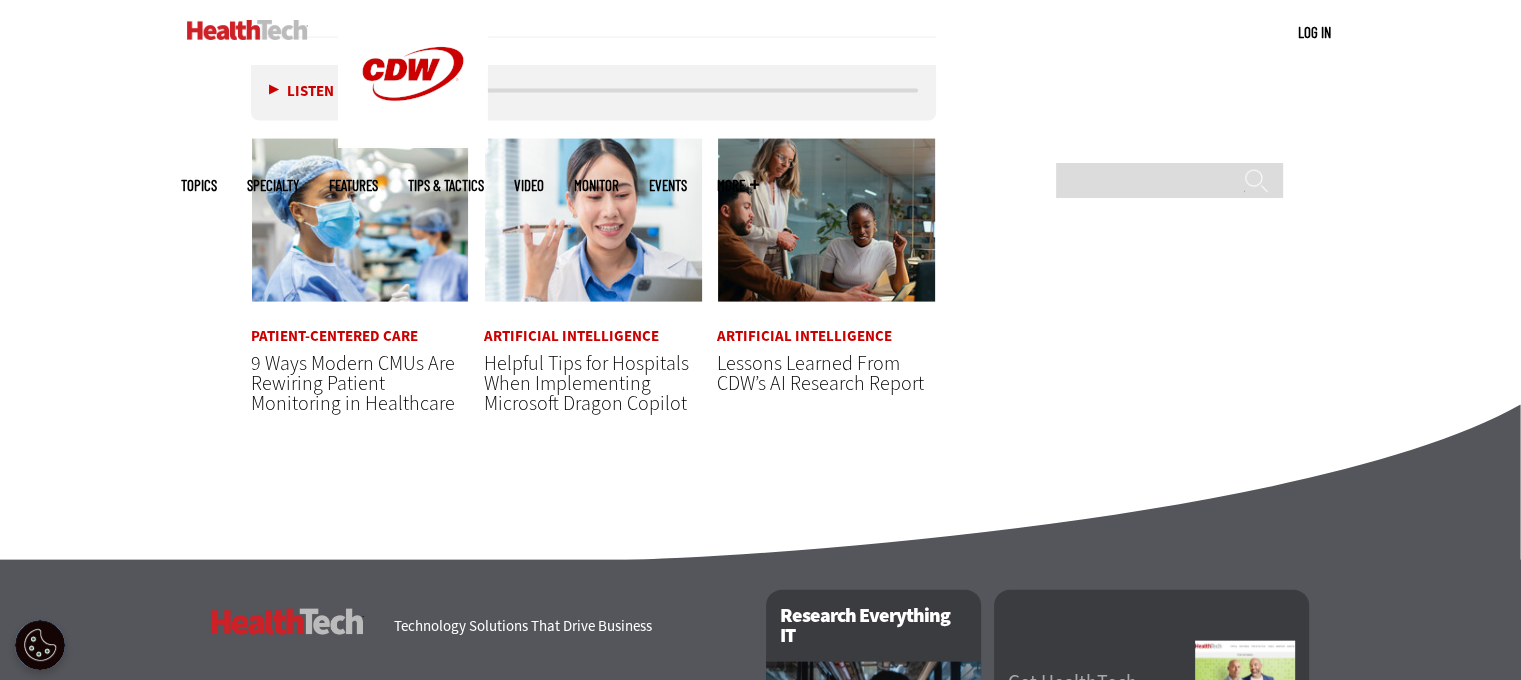 scroll, scrollTop: 4300, scrollLeft: 0, axis: vertical 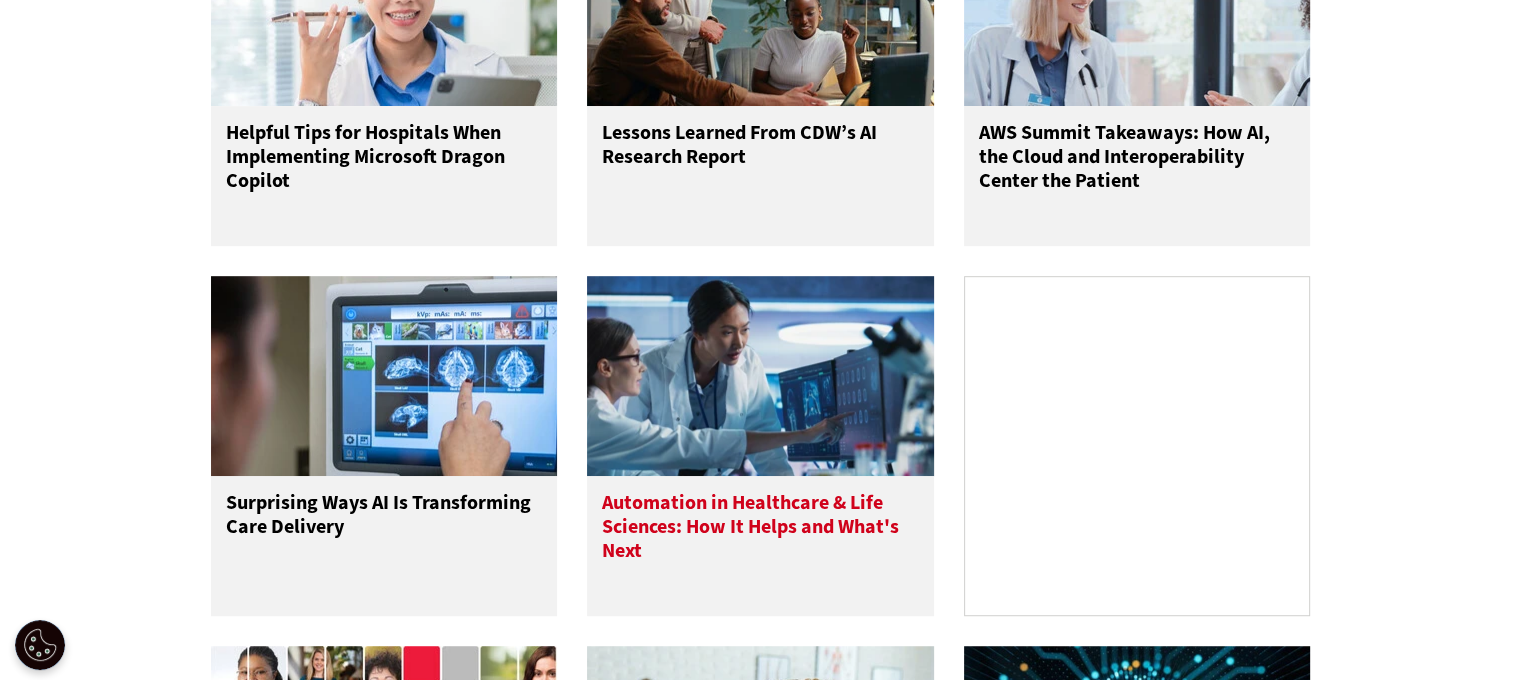 click at bounding box center [760, 376] 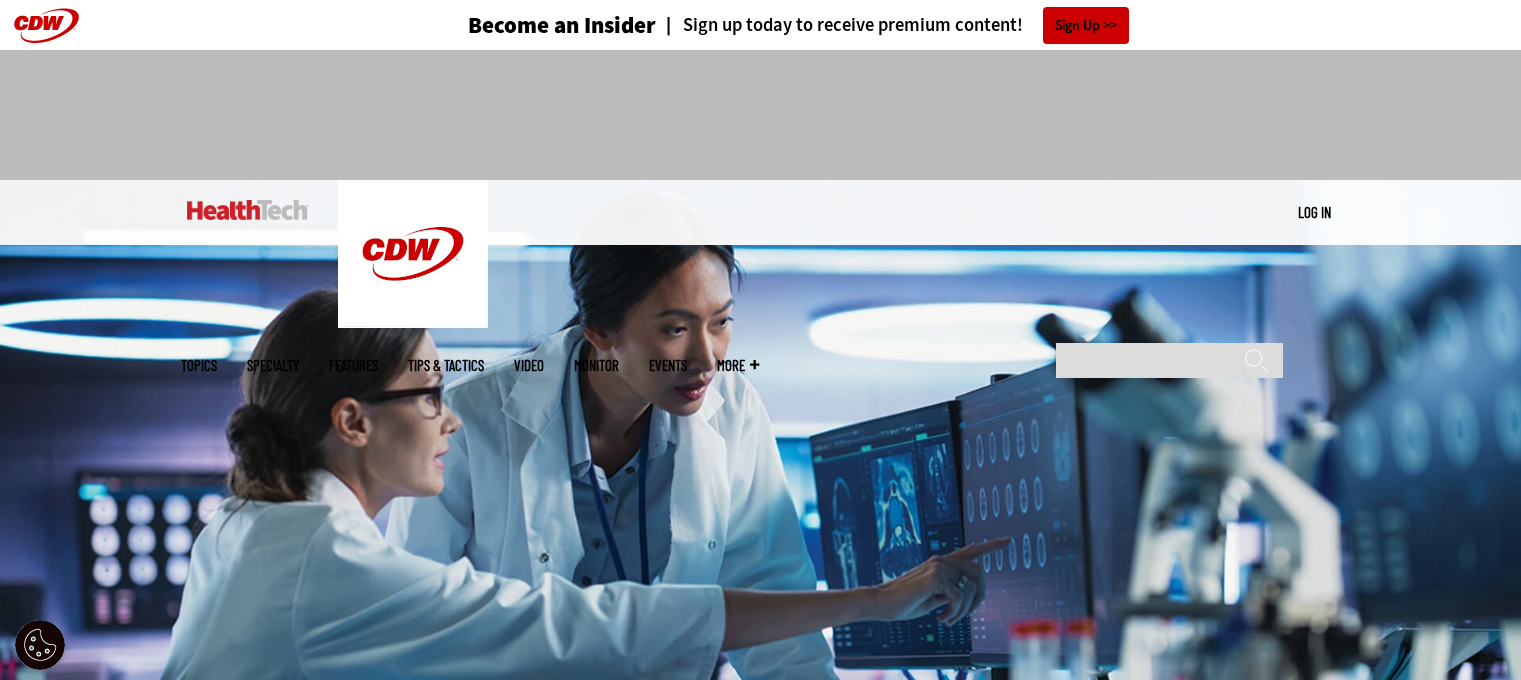 scroll, scrollTop: 0, scrollLeft: 0, axis: both 